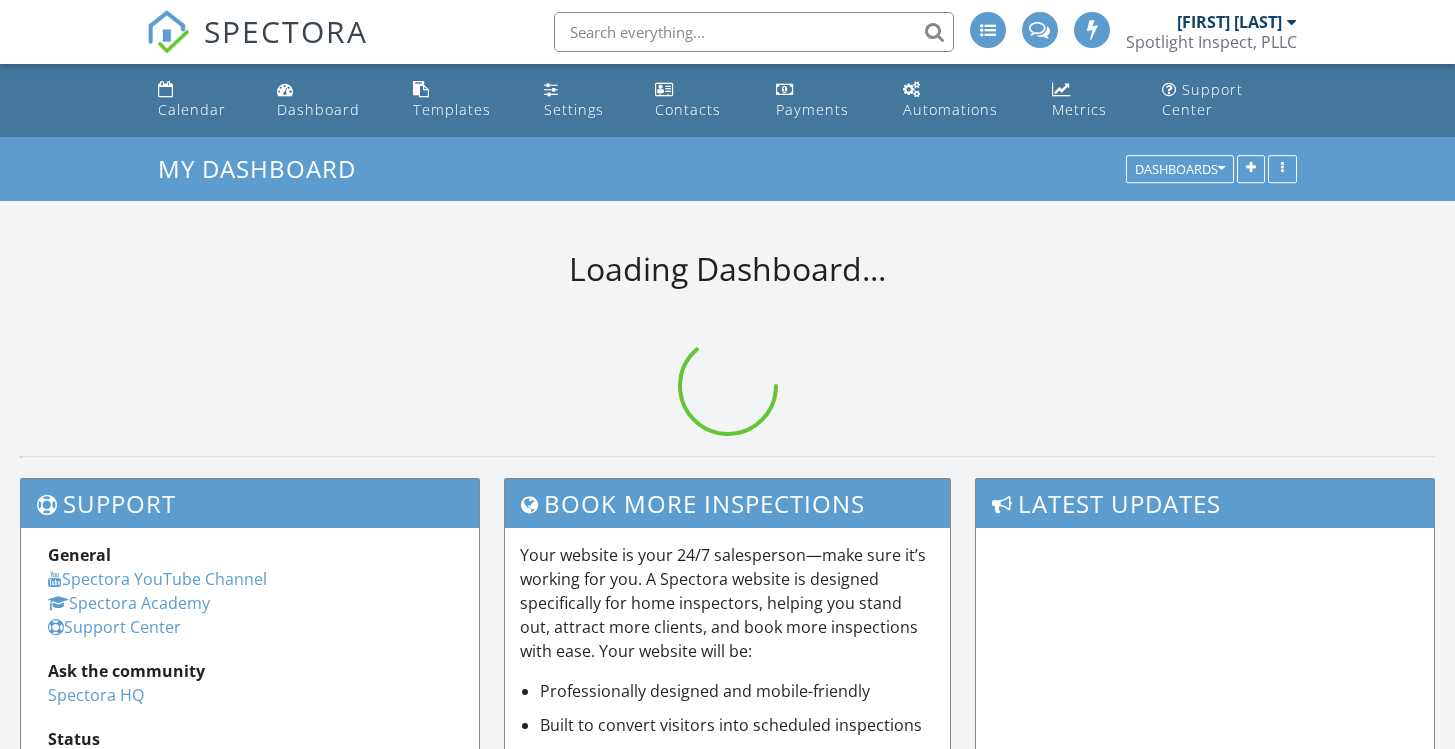 scroll, scrollTop: 0, scrollLeft: 0, axis: both 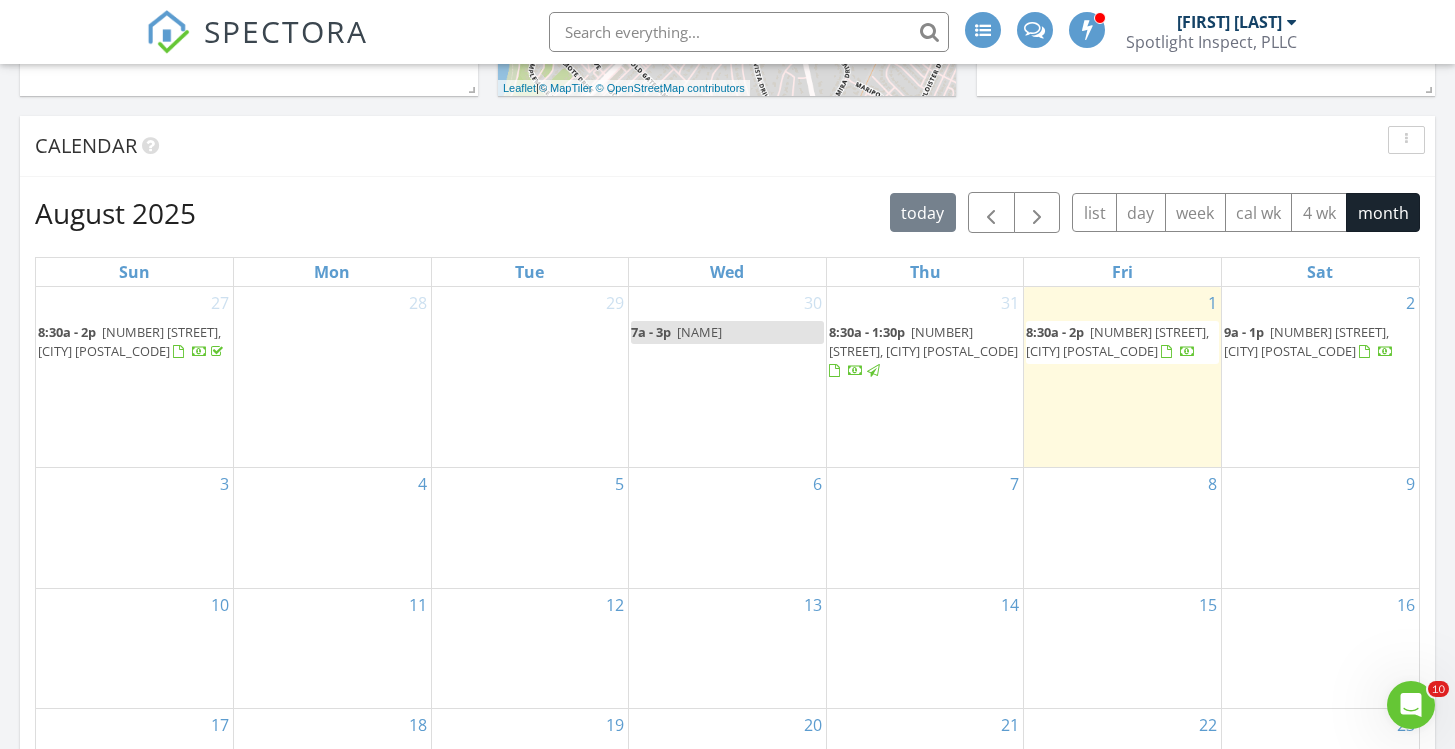 click on "[MONTH] [YEAR] today list day week cal wk 4 wk month Sun Mon Tue Wed Thu Fri Sat 27
8:30a - 2p
[NUMBER] [STREET], [CITY] [POSTAL_CODE]
28 29 30
7a - 3p
[NAME]
31
8:30a - 1:30p
[NUMBER] [STREET], [CITY] [POSTAL_CODE]
1
8:30a - 2p
[NUMBER] [STREET], [CITY] [POSTAL_CODE]
2
9a - 1p
[NUMBER] [STREET], [CITY] [POSTAL_CODE]
3 4 5 6 7 8 9 10 11 12 13 14 15 16 17 18 19 20 21 22 23 24 25 26 27 28 29 30 1" at bounding box center [727, 631] 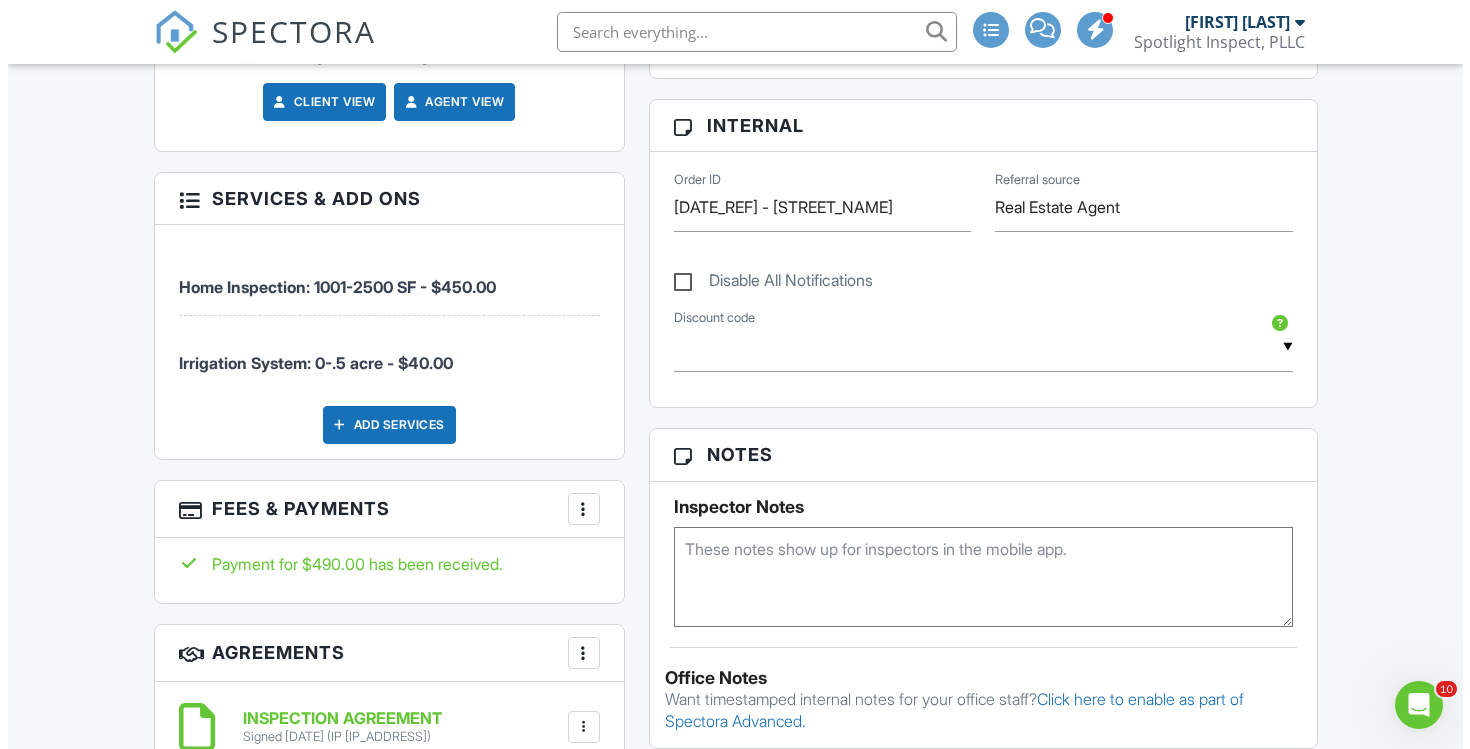 scroll, scrollTop: 944, scrollLeft: 0, axis: vertical 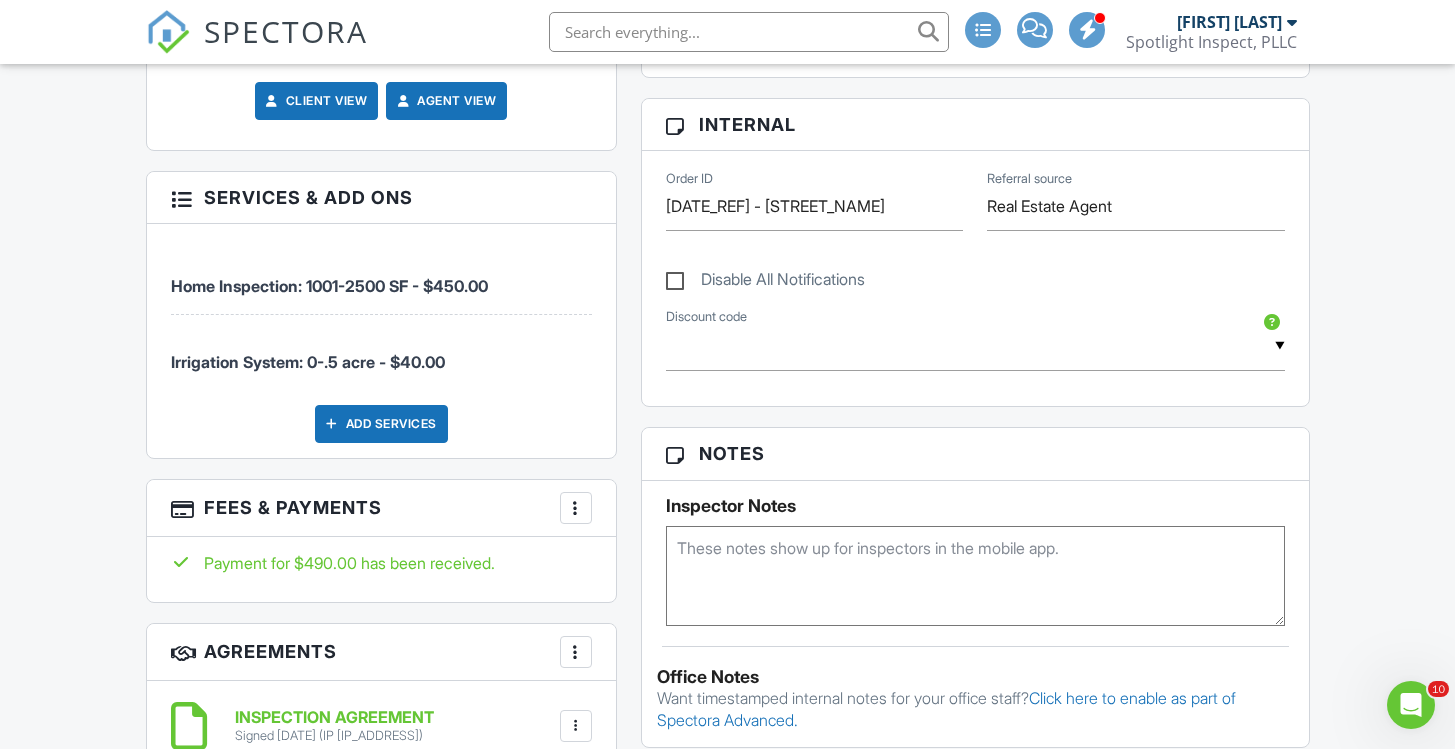 click at bounding box center [576, 508] 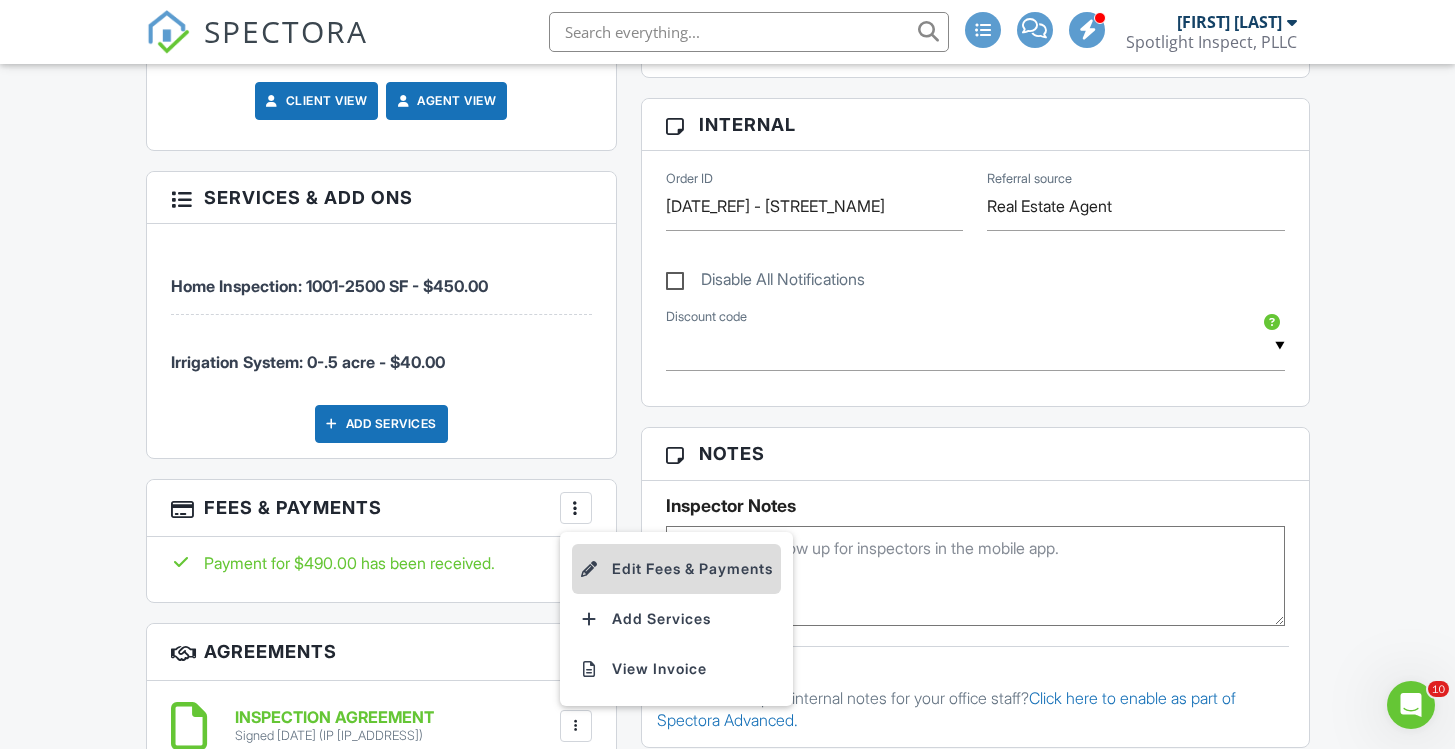click on "Edit Fees & Payments" at bounding box center [676, 569] 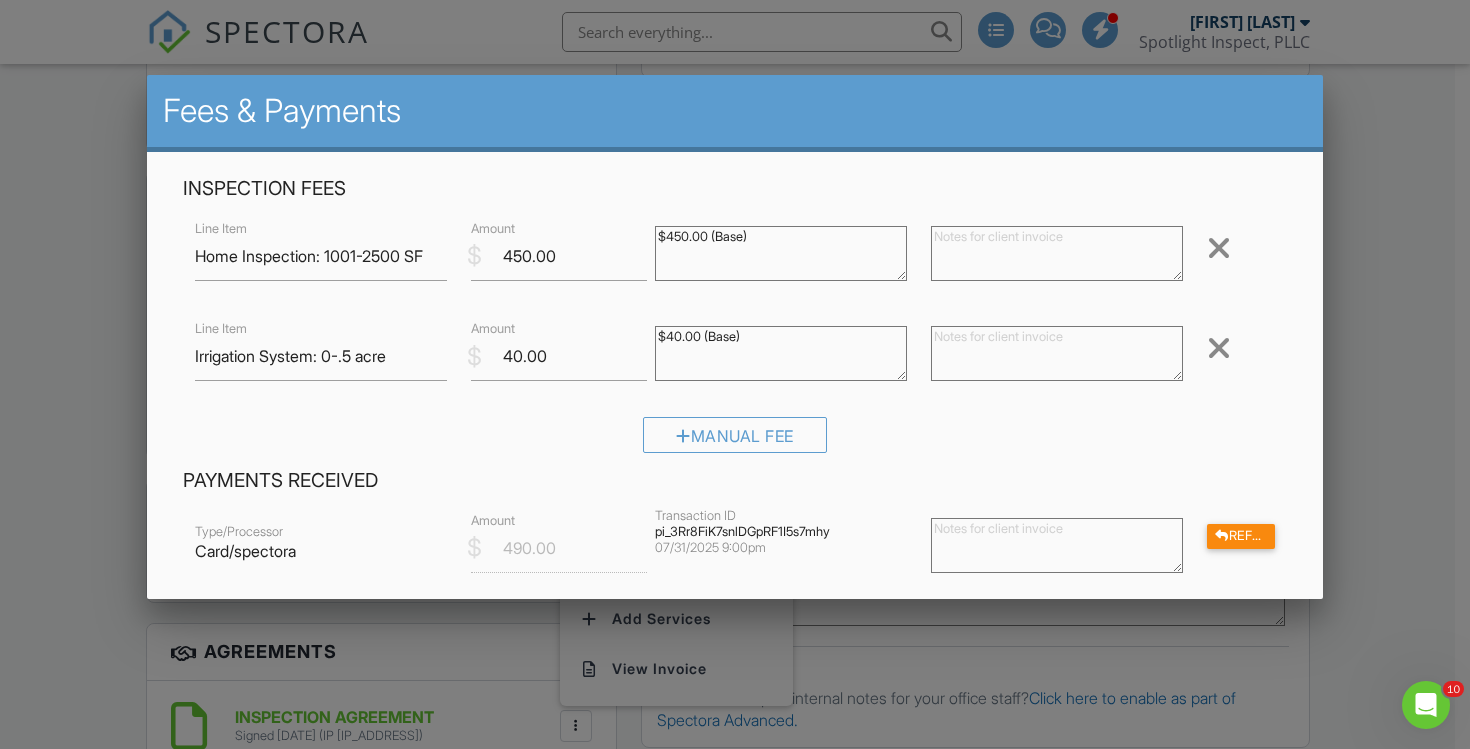 click at bounding box center (1057, 548) 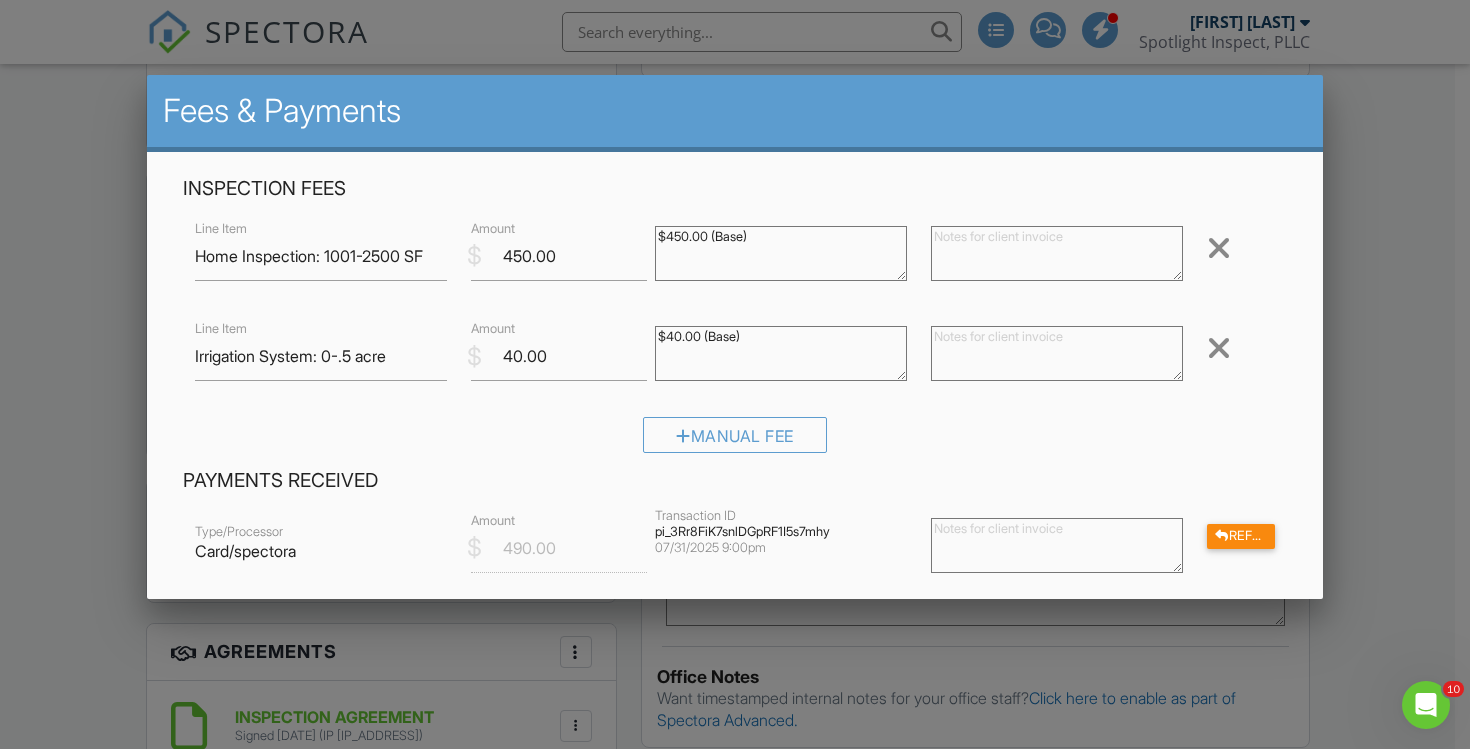 click at bounding box center [1057, 545] 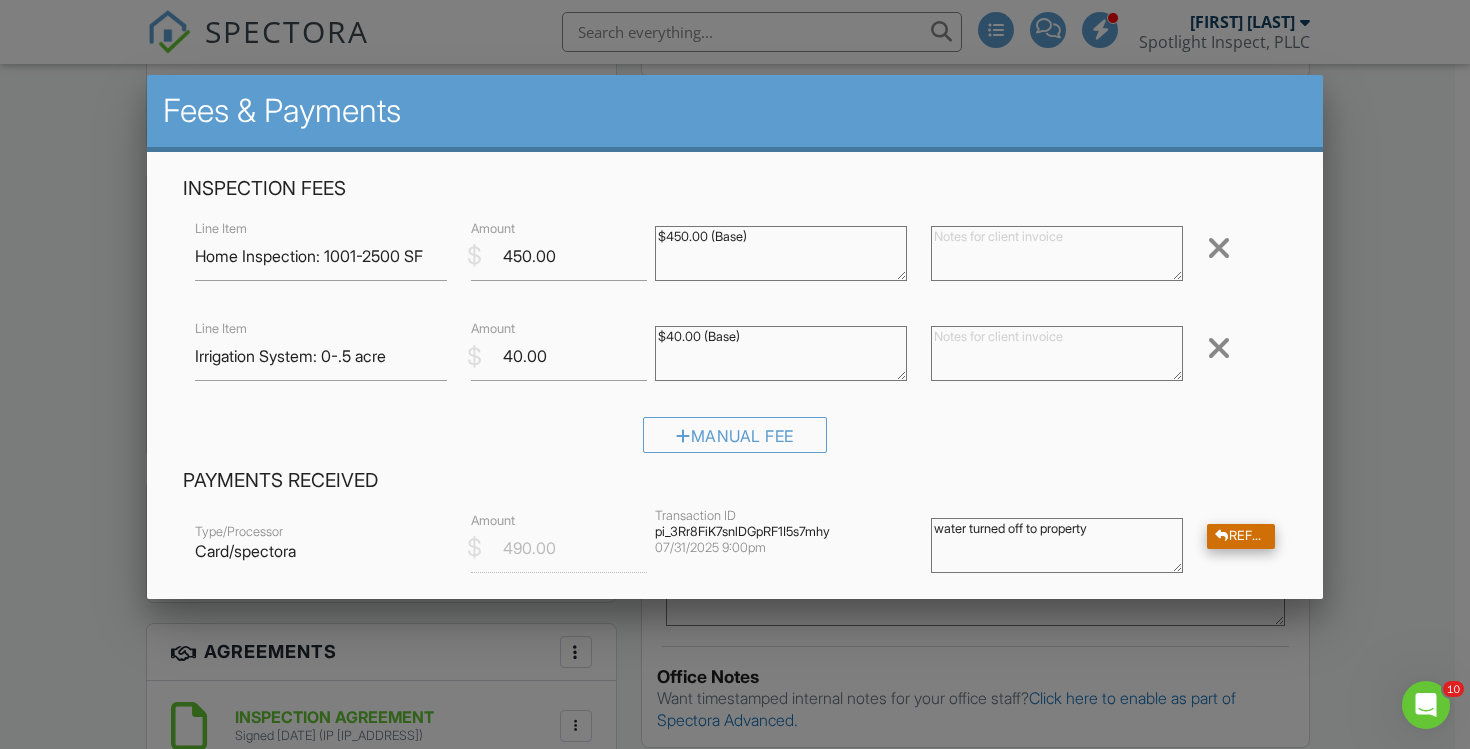 type on "water turned off to property" 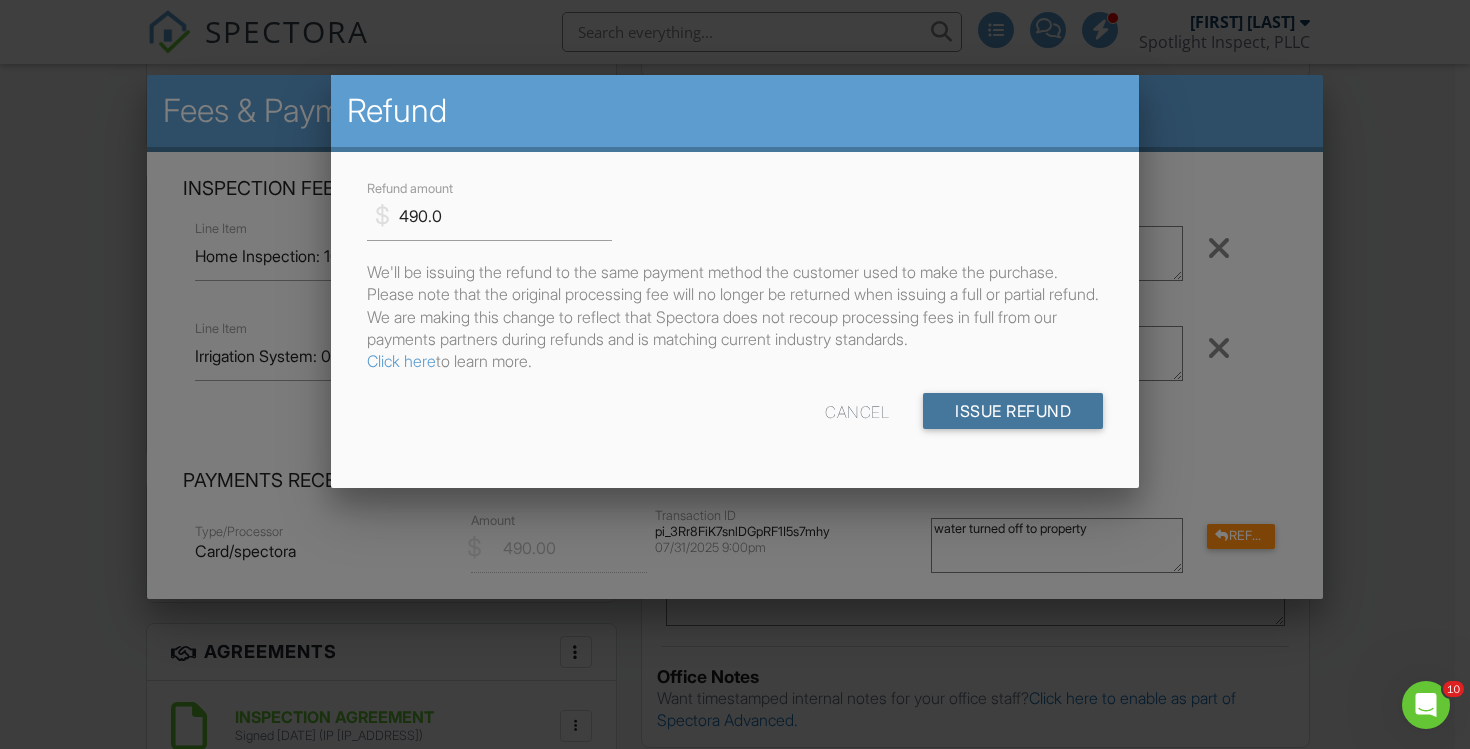 click on "Issue Refund" at bounding box center [1013, 411] 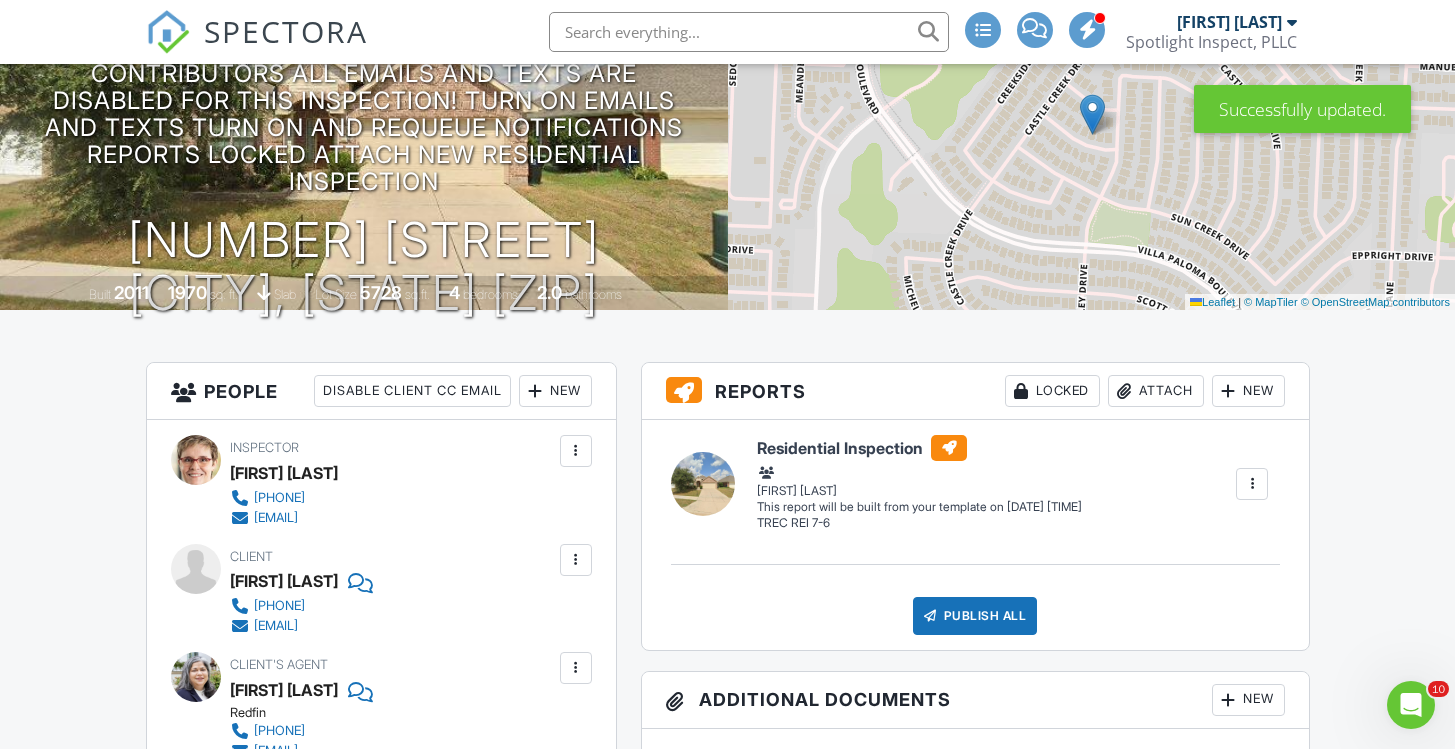 scroll, scrollTop: 0, scrollLeft: 0, axis: both 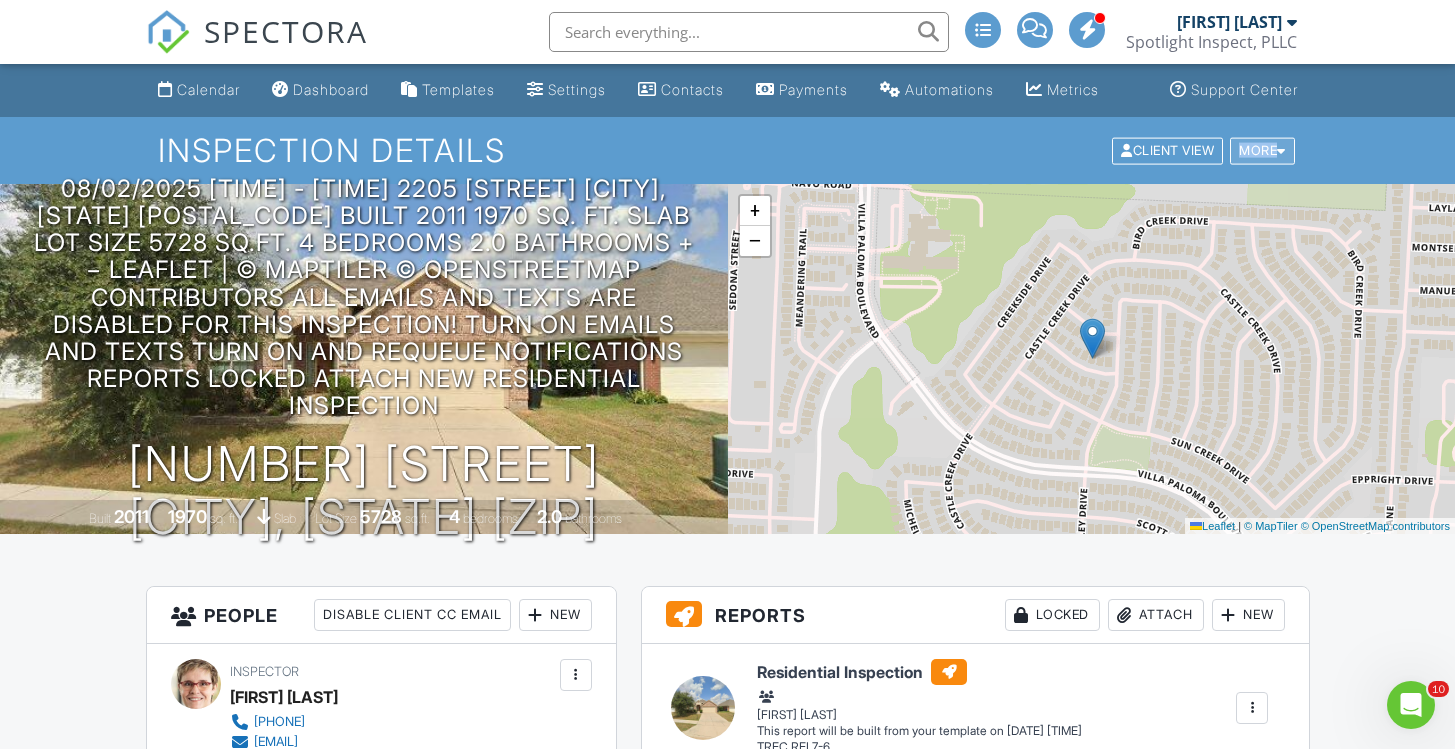 click on "More" at bounding box center (1262, 150) 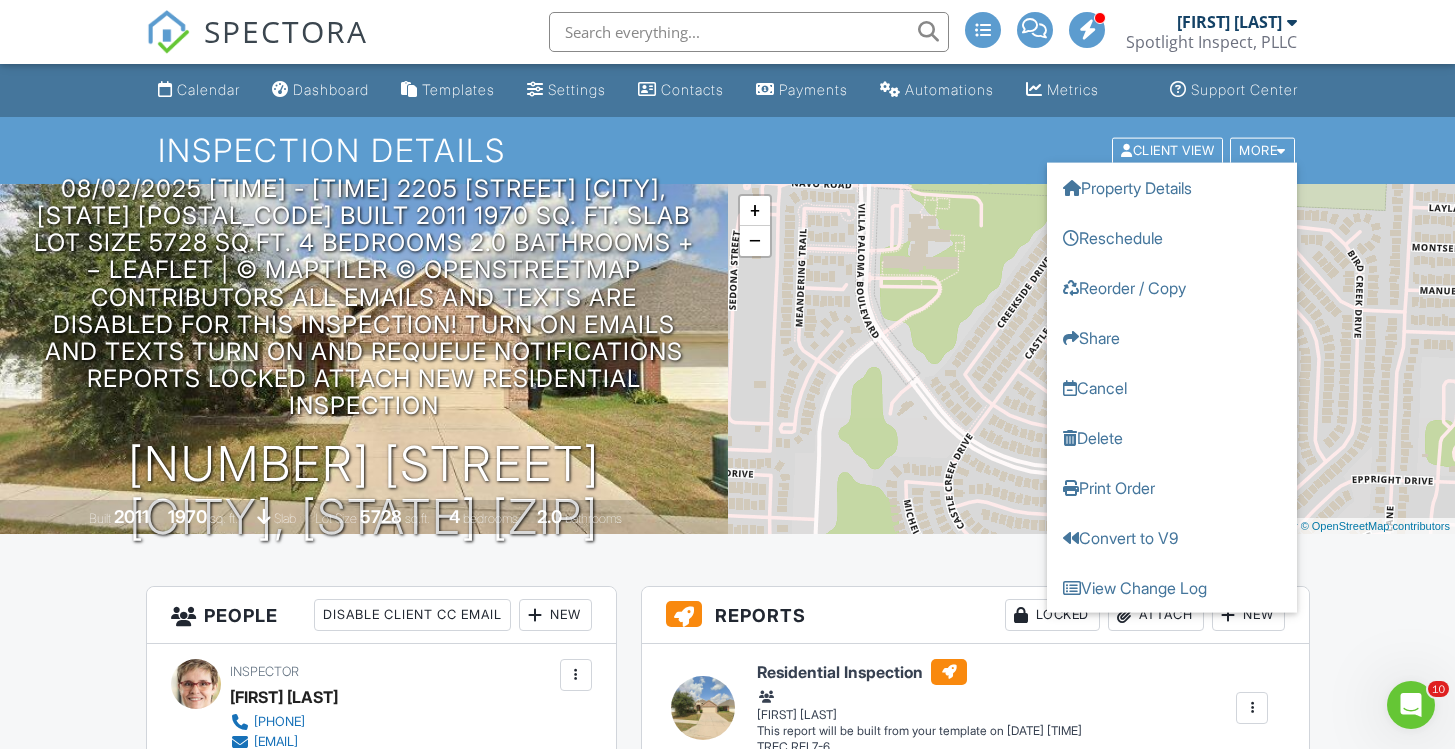 click on "Calendar
Dashboard
Templates
Settings
Contacts
Payments
Automations
Metrics
Support Center
Inspection Details
Client View
More
Property Details
Reschedule
Reorder / Copy
Share
Cancel
Delete
Print Order
Convert to V9
View Change Log
08/02/2025  9:00 am
- 1:00 pm
2205 Willow Creek Dr
Little Elm, TX 75068
Built
2011
1970
sq. ft.
slab
Lot Size
5728
sq.ft.
4
bedrooms
2.0
bathrooms
+ −  Leaflet   |   © MapTiler   © OpenStreetMap contributors
All emails and texts are disabled for this inspection!
Turn on emails and texts
Turn on and Requeue Notifications
Reports
Locked
Attach
New
Residential Inspection" at bounding box center [727, 1544] 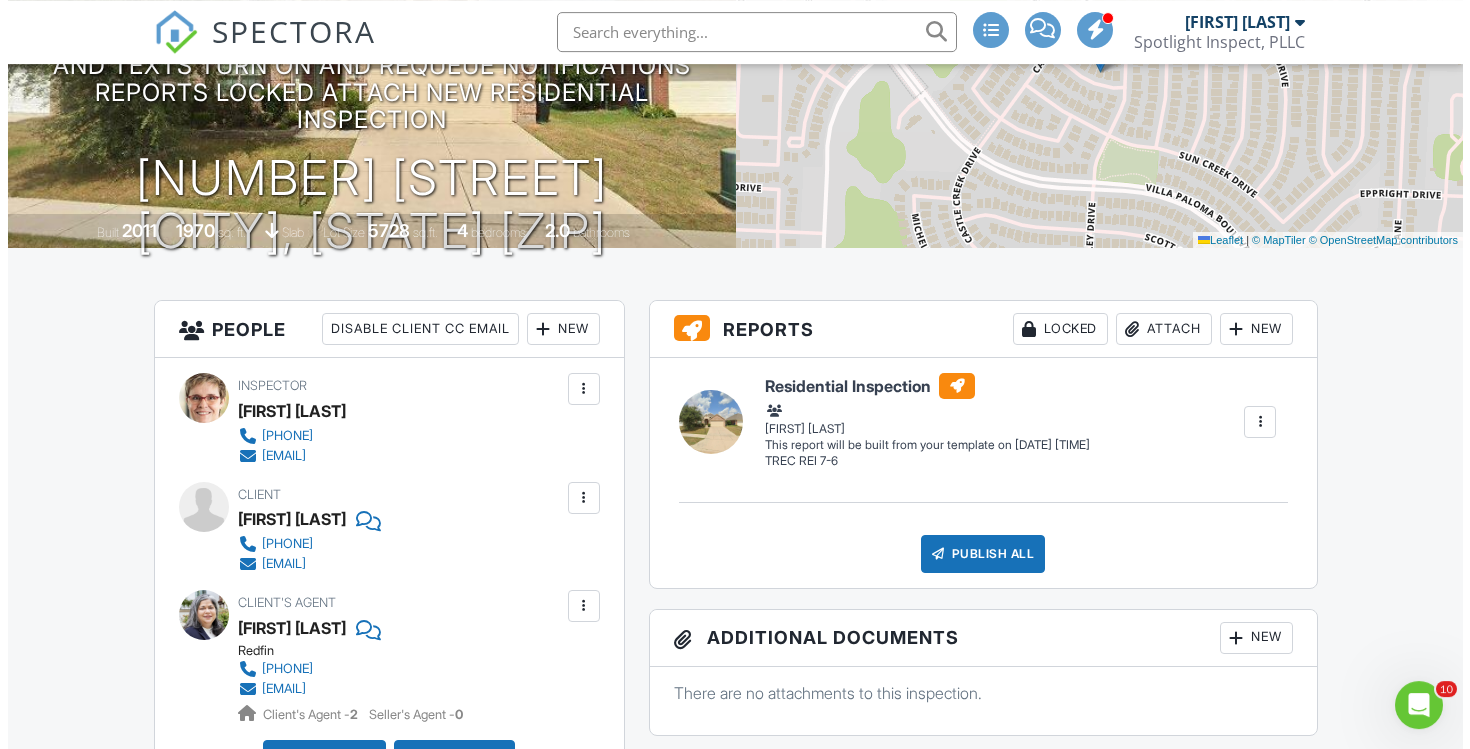 scroll, scrollTop: 0, scrollLeft: 0, axis: both 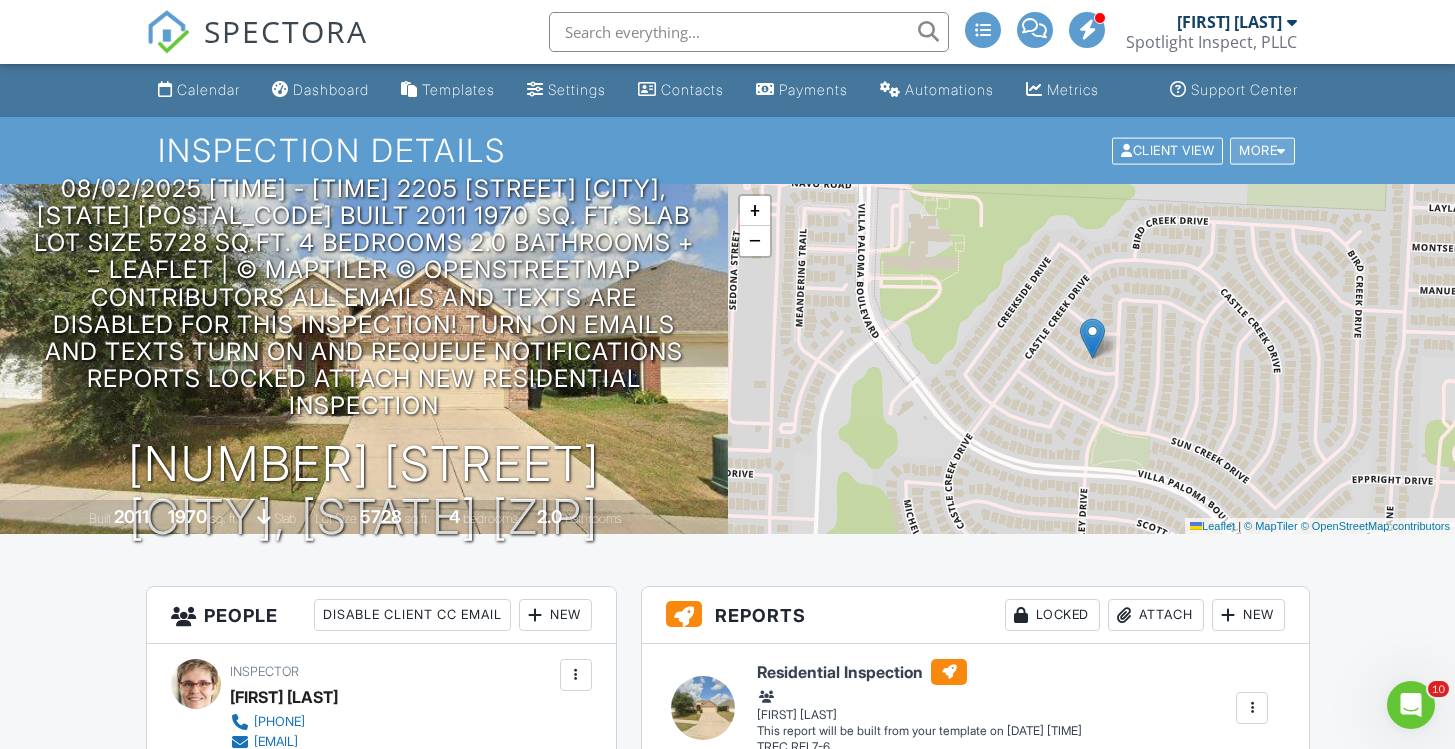 click on "More" at bounding box center [1262, 150] 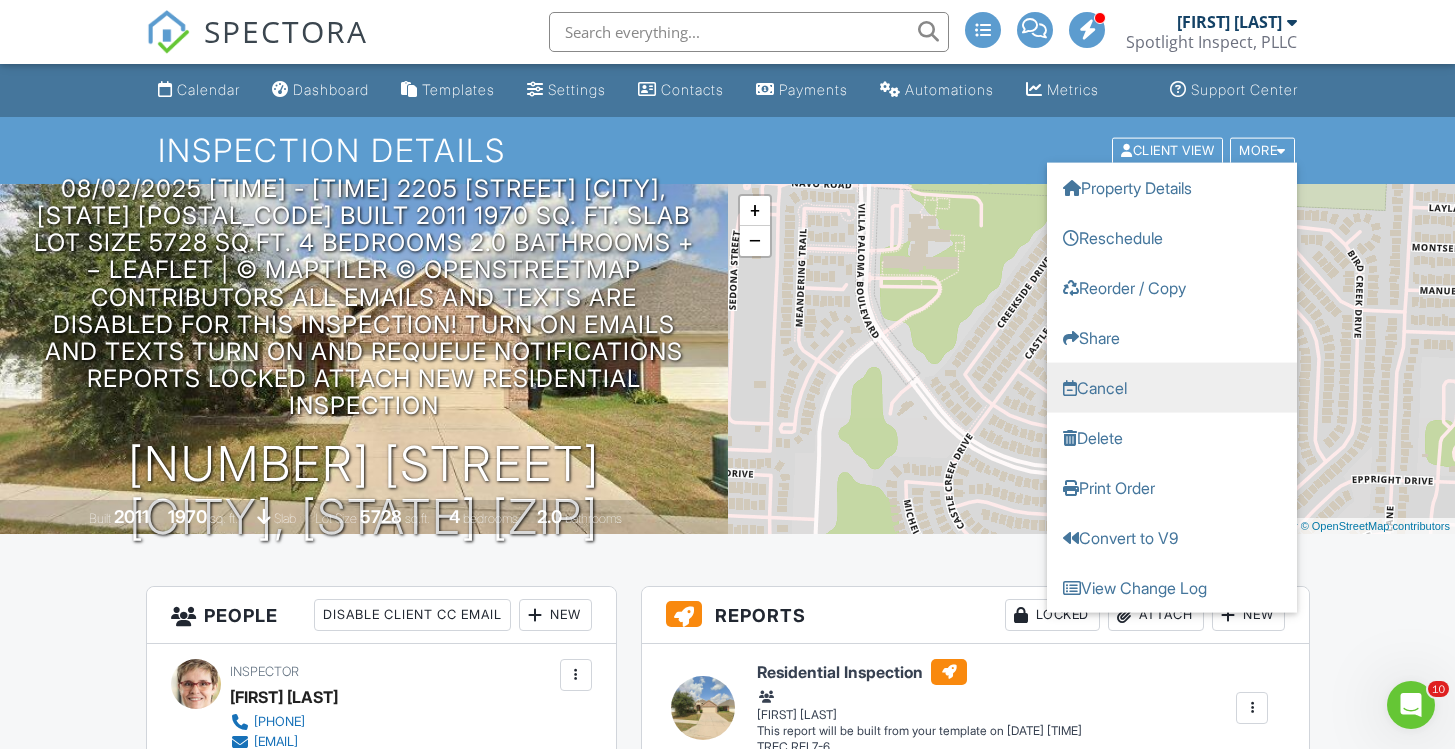 click at bounding box center [1070, 387] 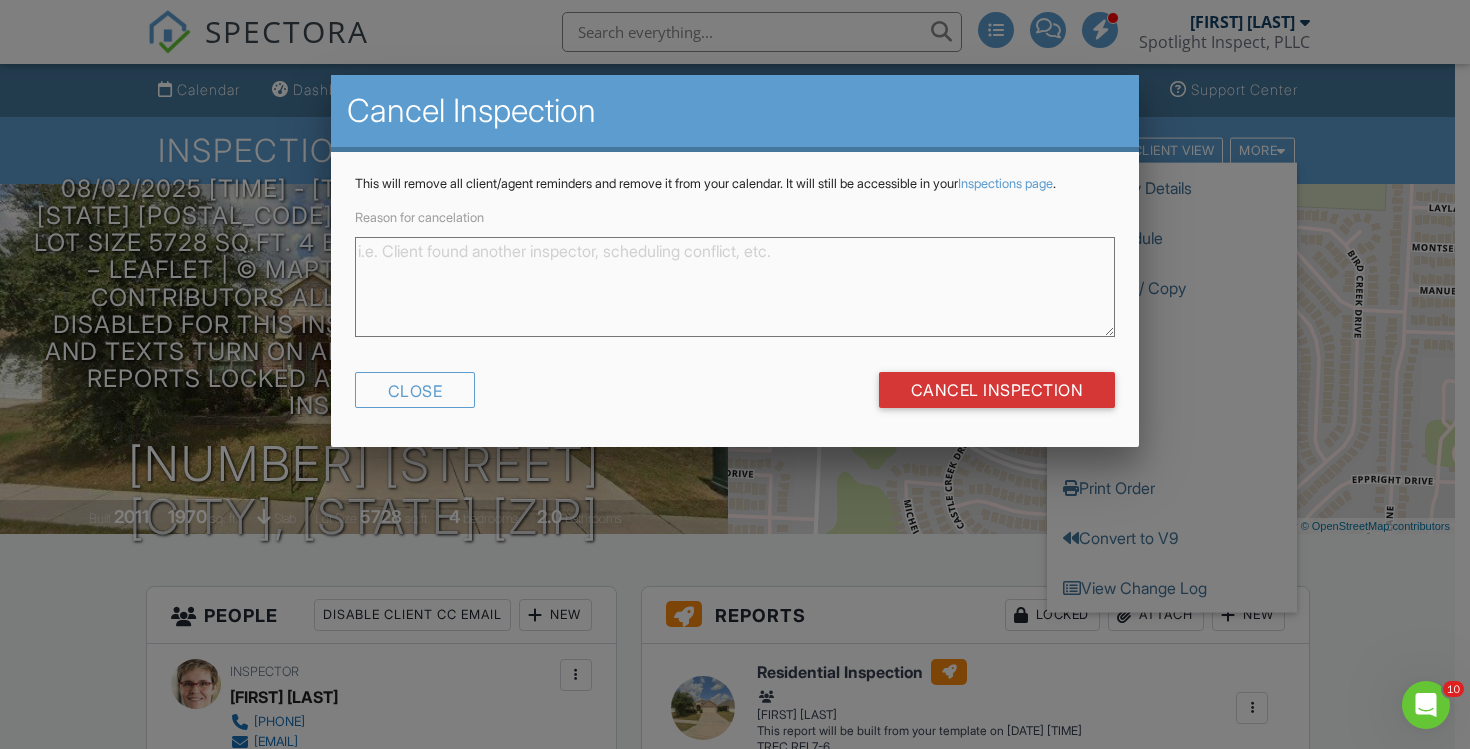 click on "Reason for cancelation" at bounding box center (735, 287) 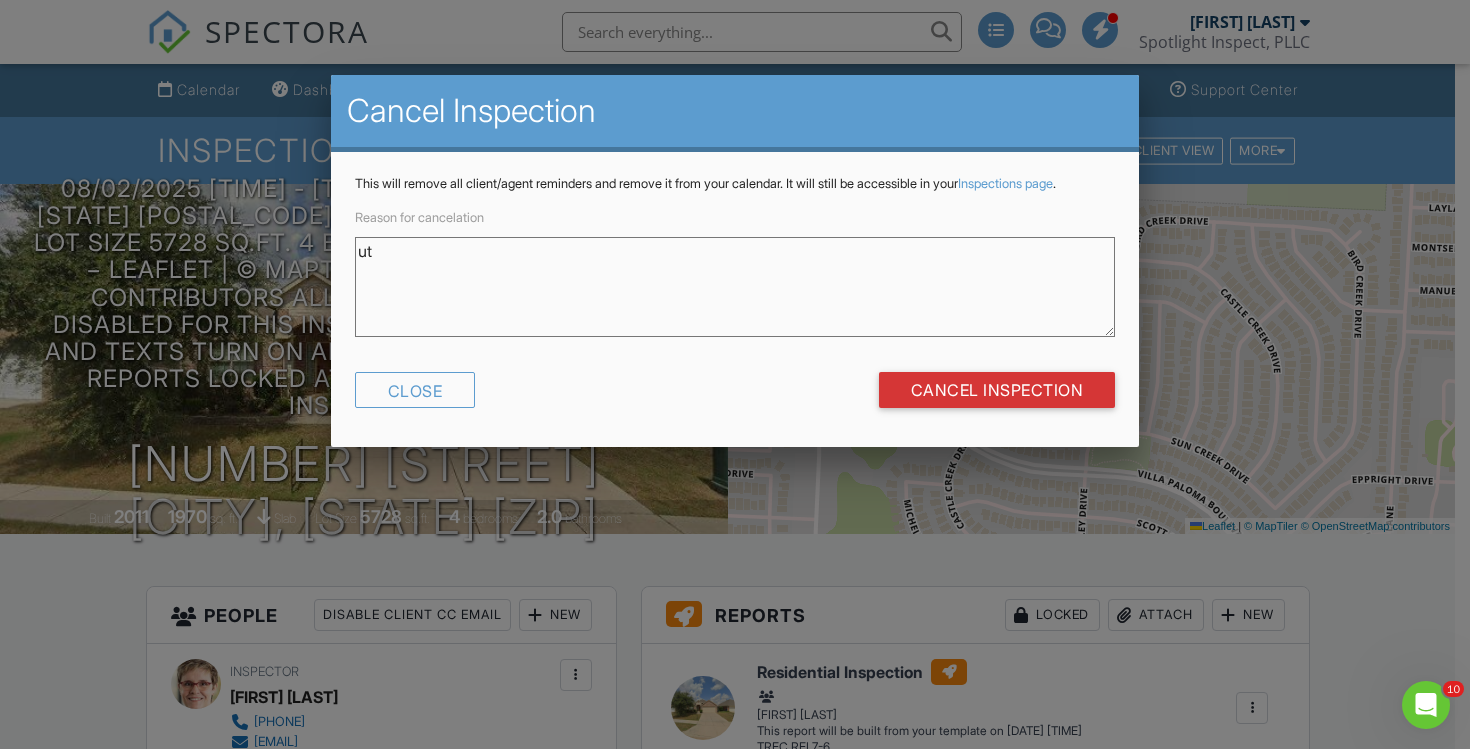 type on "u" 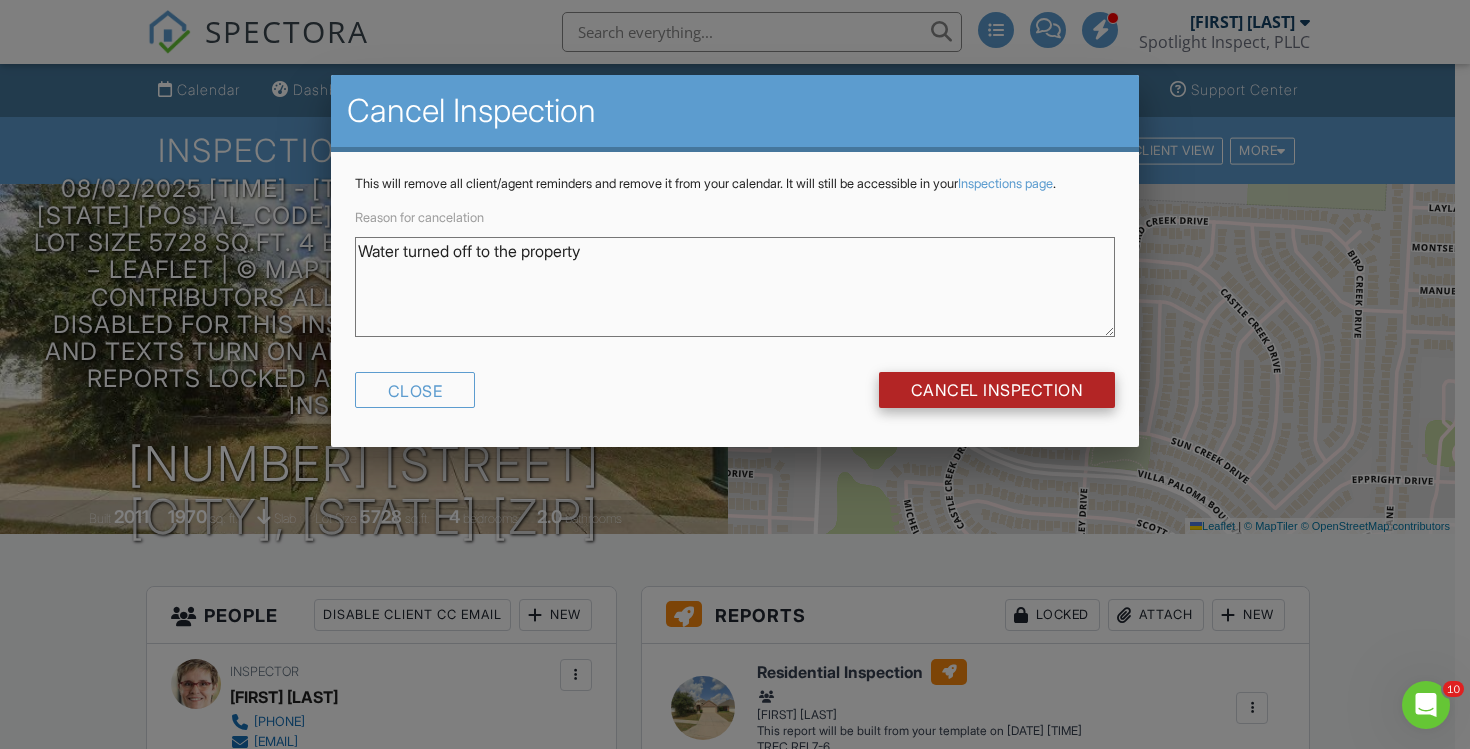 type on "Water turned off to the property" 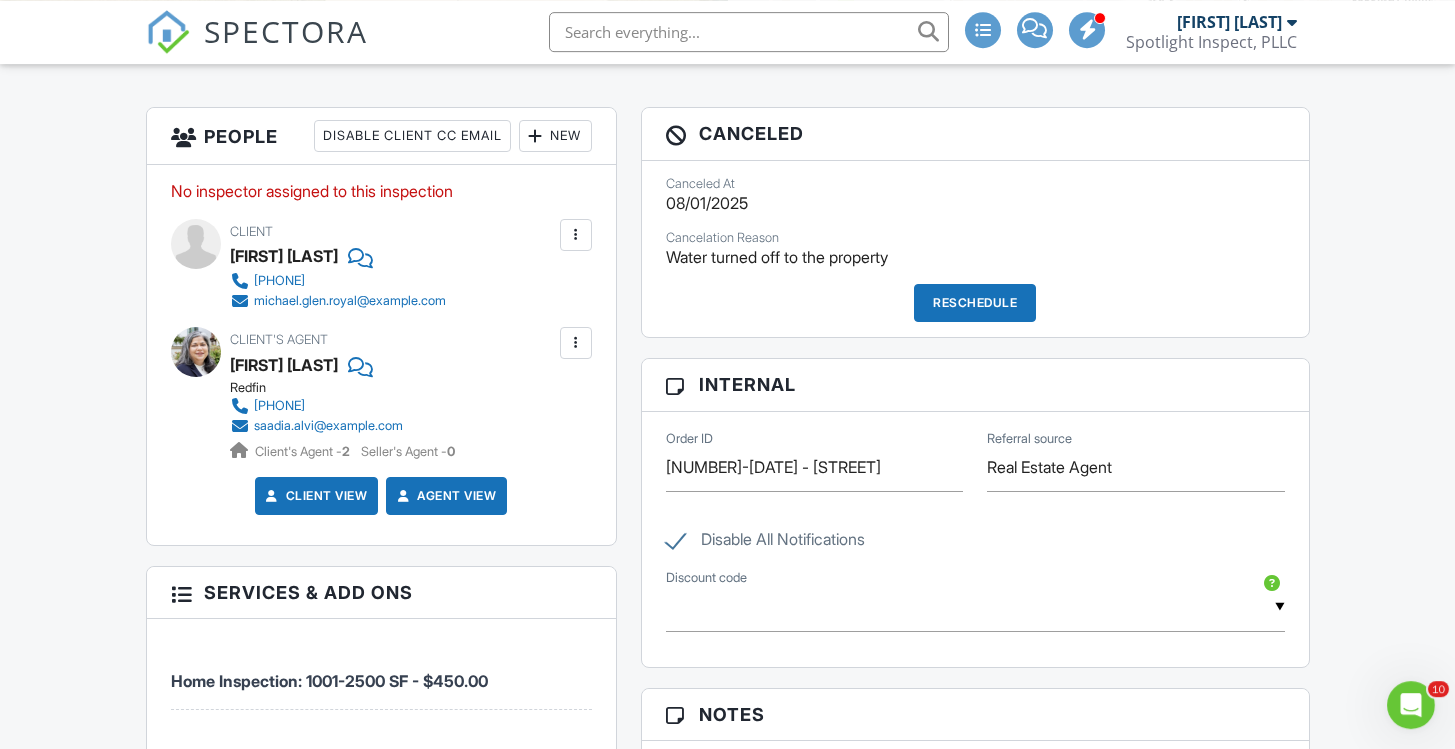 scroll, scrollTop: 592, scrollLeft: 0, axis: vertical 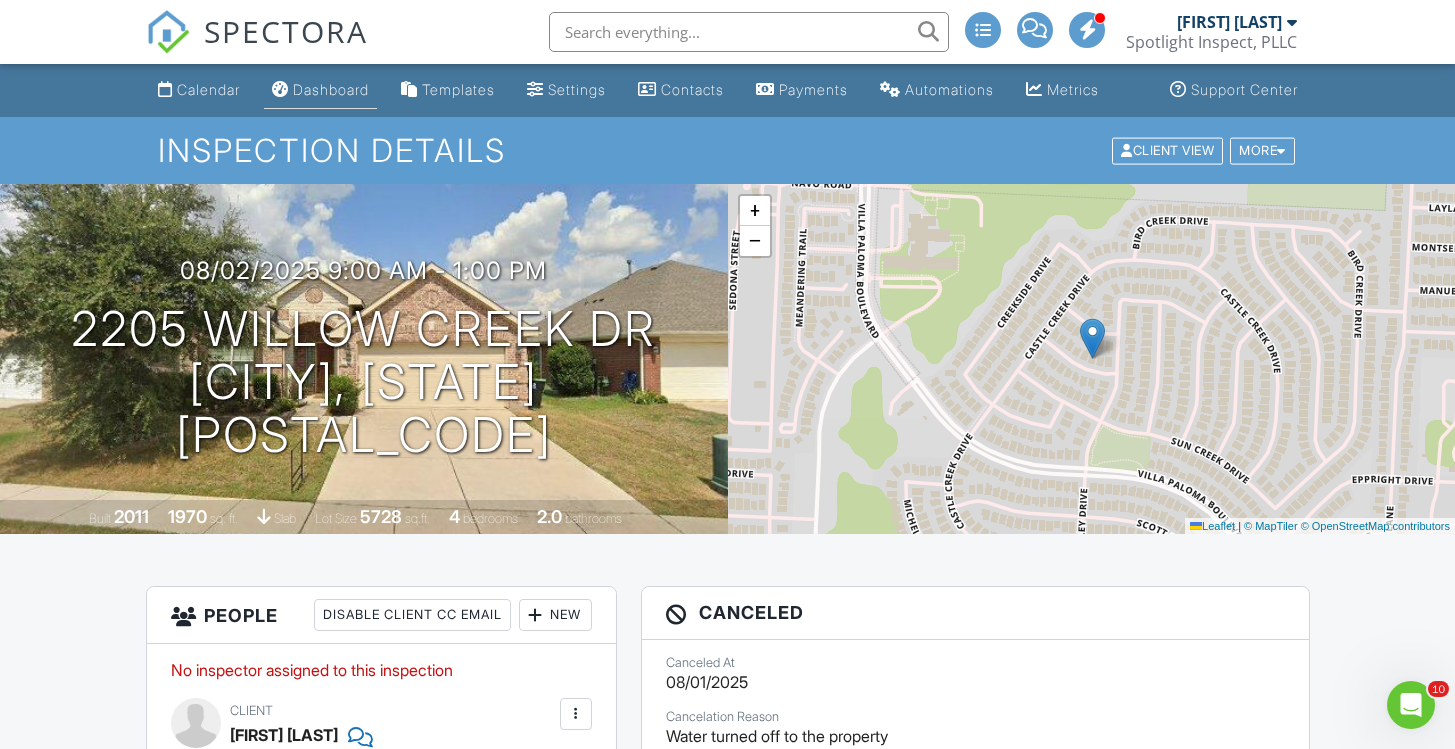 click on "Dashboard" at bounding box center [331, 89] 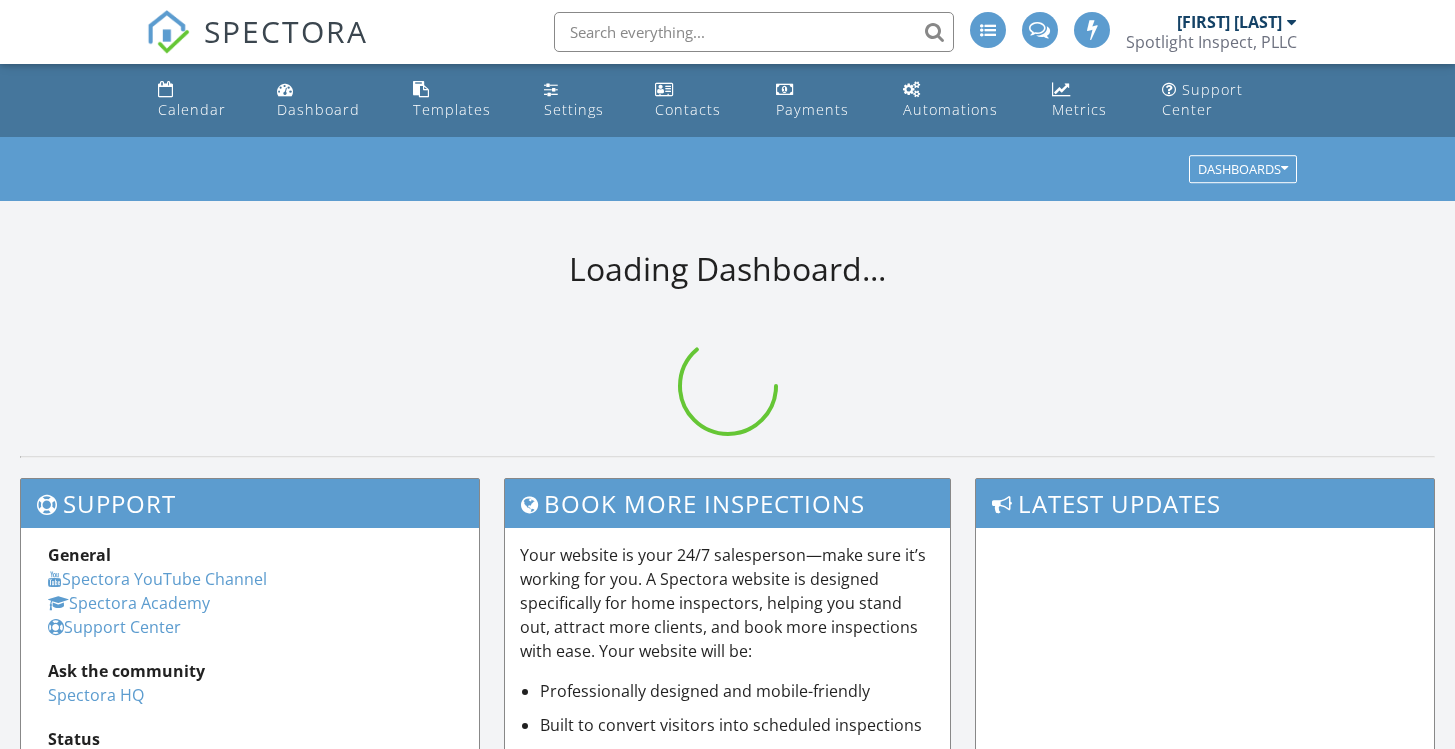scroll, scrollTop: 0, scrollLeft: 0, axis: both 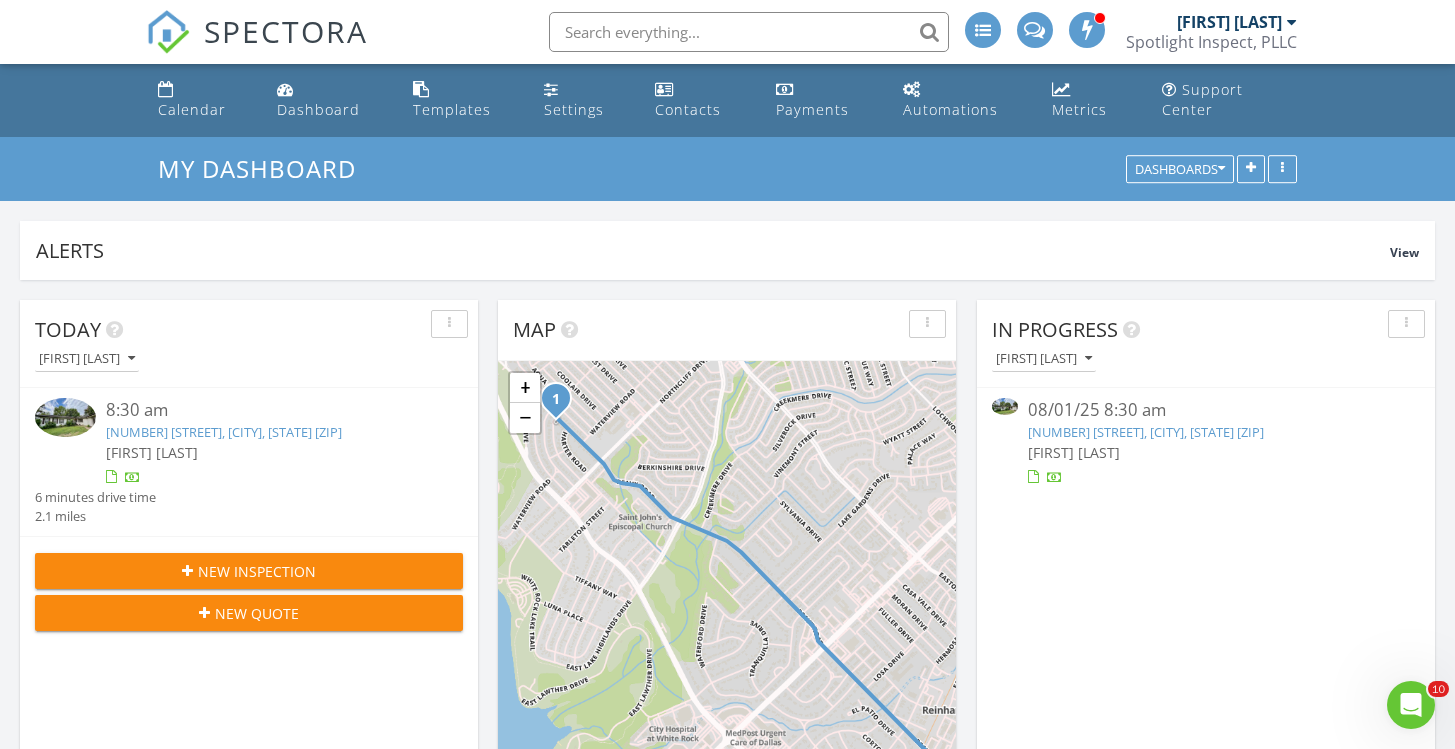 click on "567 Peavy Rd, Dallas, TX 75218" at bounding box center (1146, 432) 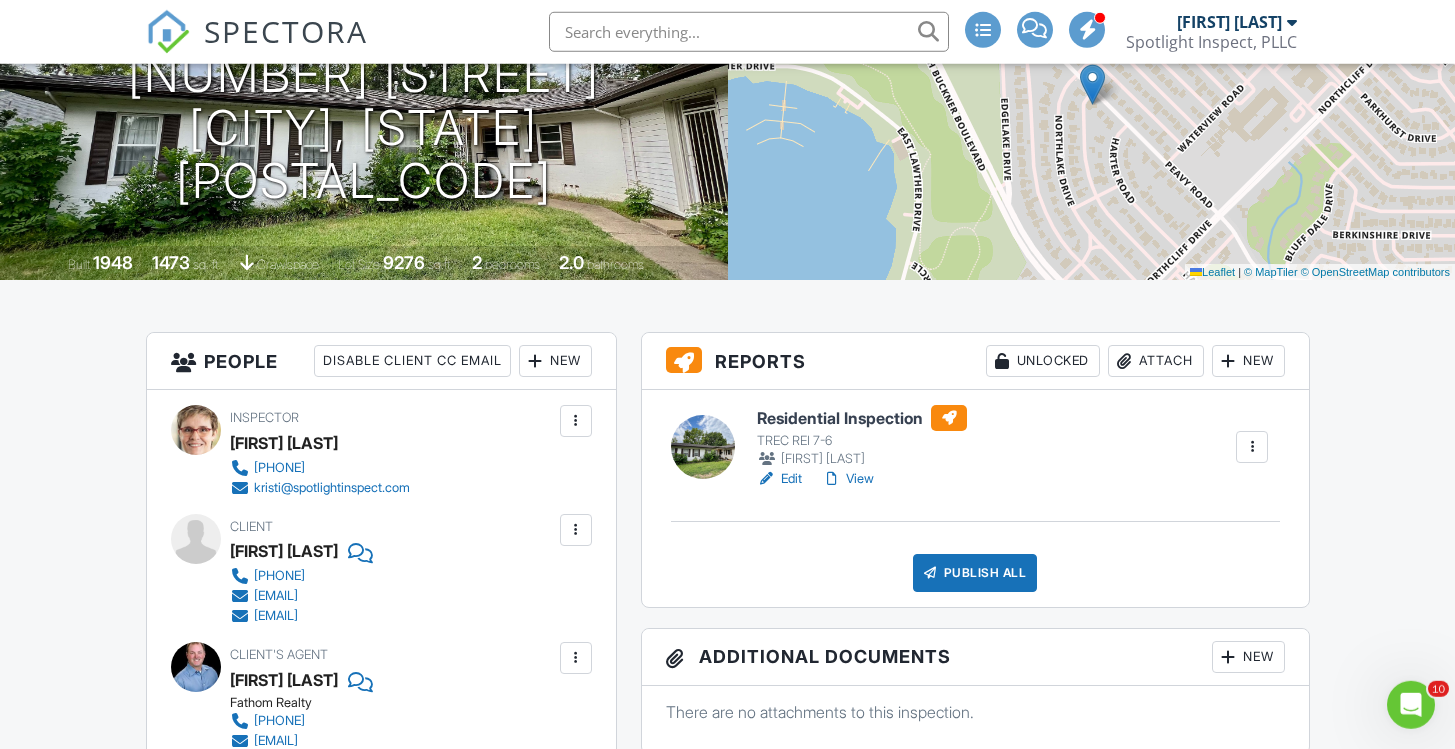 scroll, scrollTop: 272, scrollLeft: 0, axis: vertical 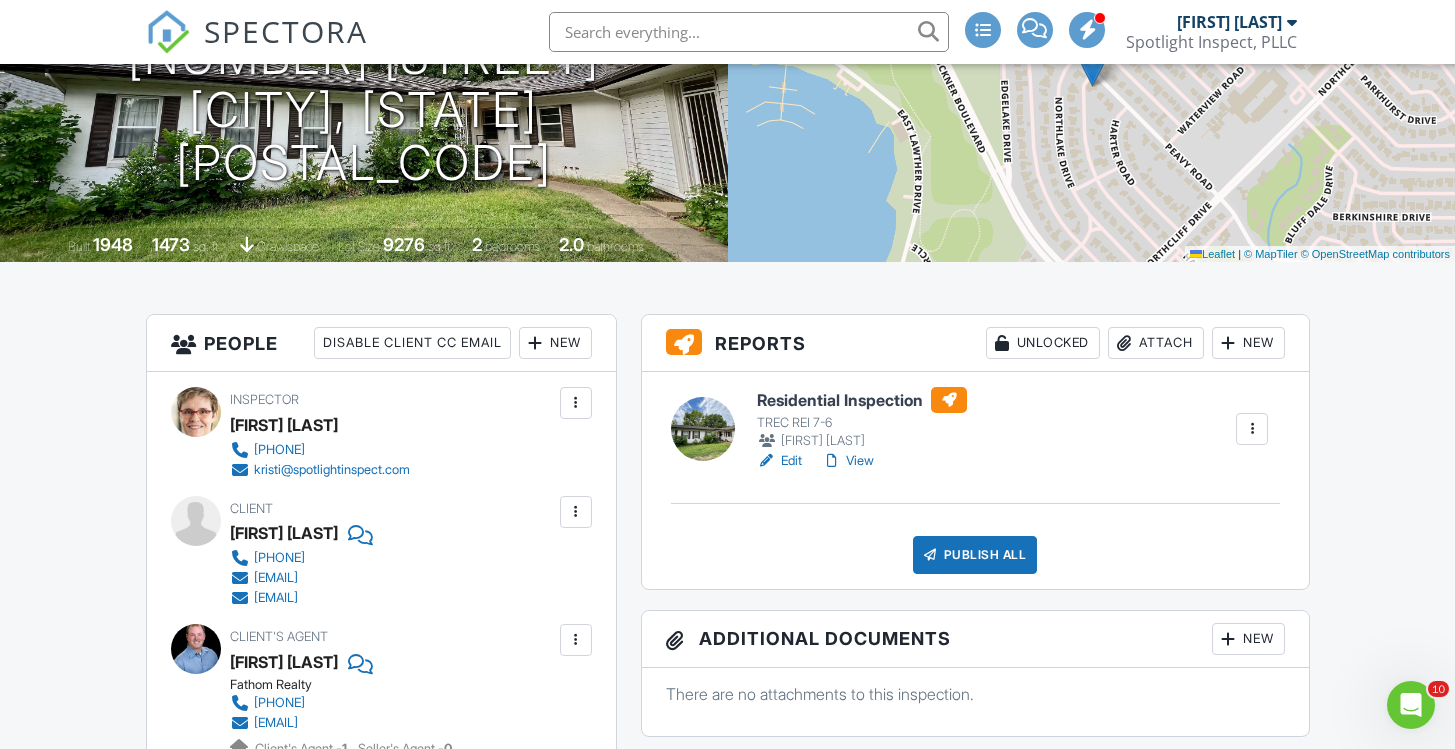 click on "Edit" at bounding box center [779, 461] 